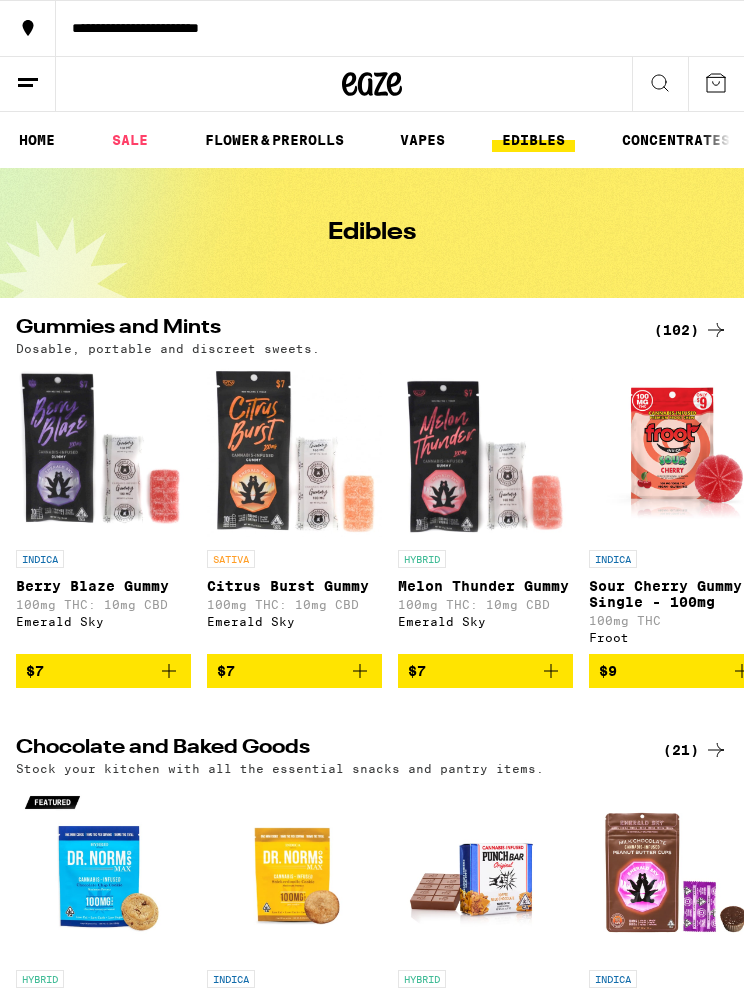 scroll, scrollTop: 0, scrollLeft: 0, axis: both 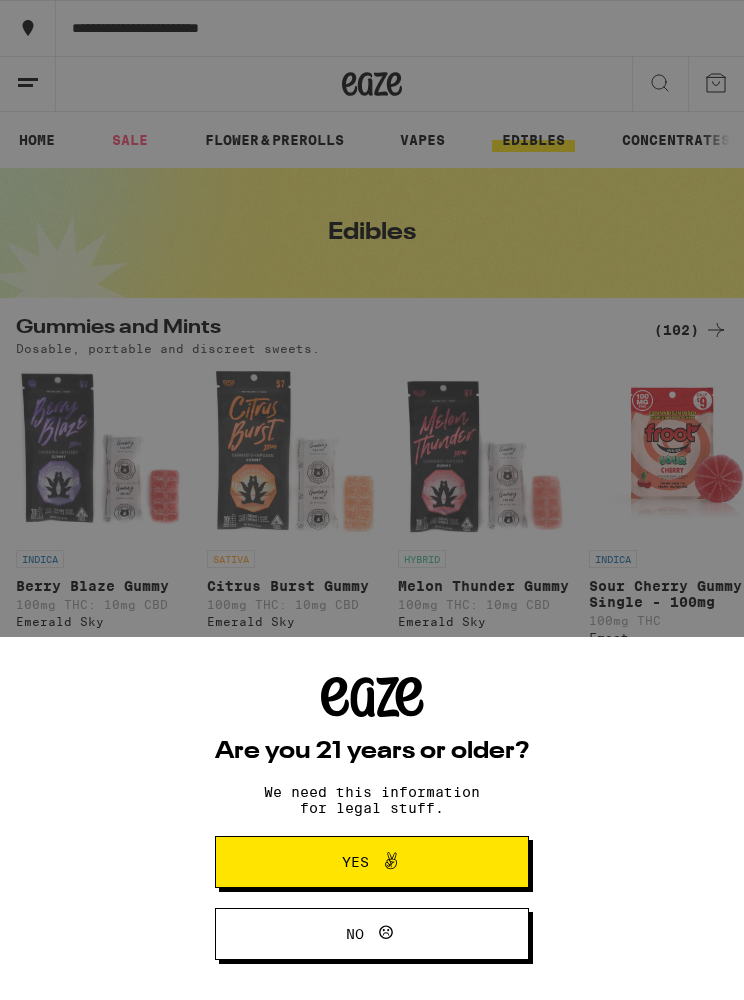 click on "Are you 21 years or older? We need this information for legal stuff. Yes No" at bounding box center (372, 818) 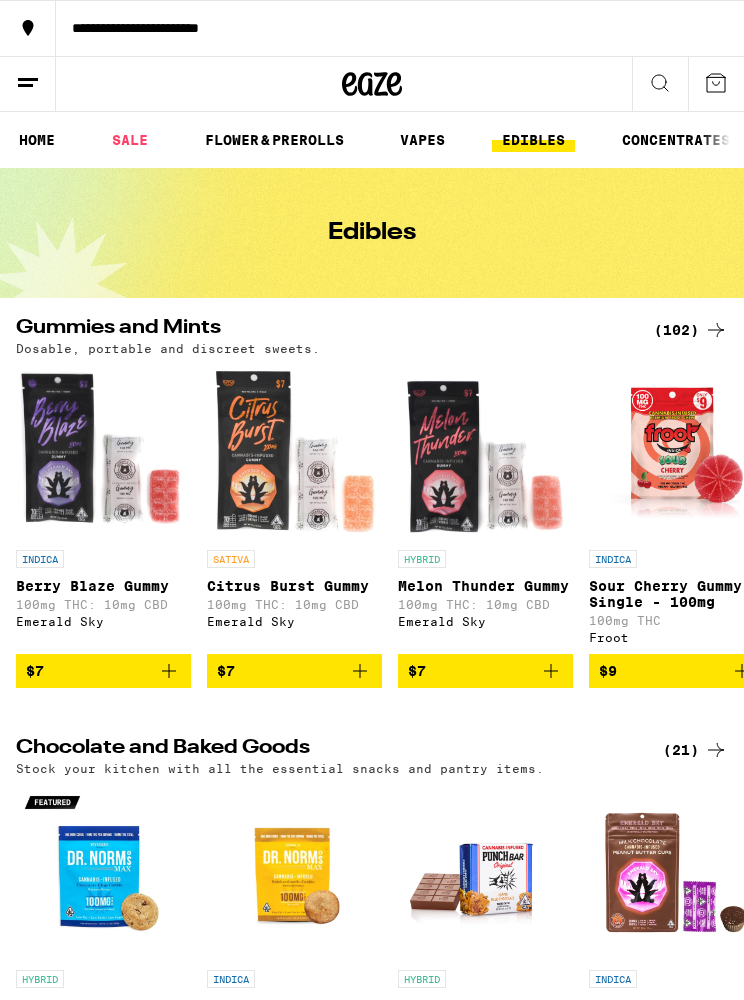 scroll, scrollTop: 0, scrollLeft: 0, axis: both 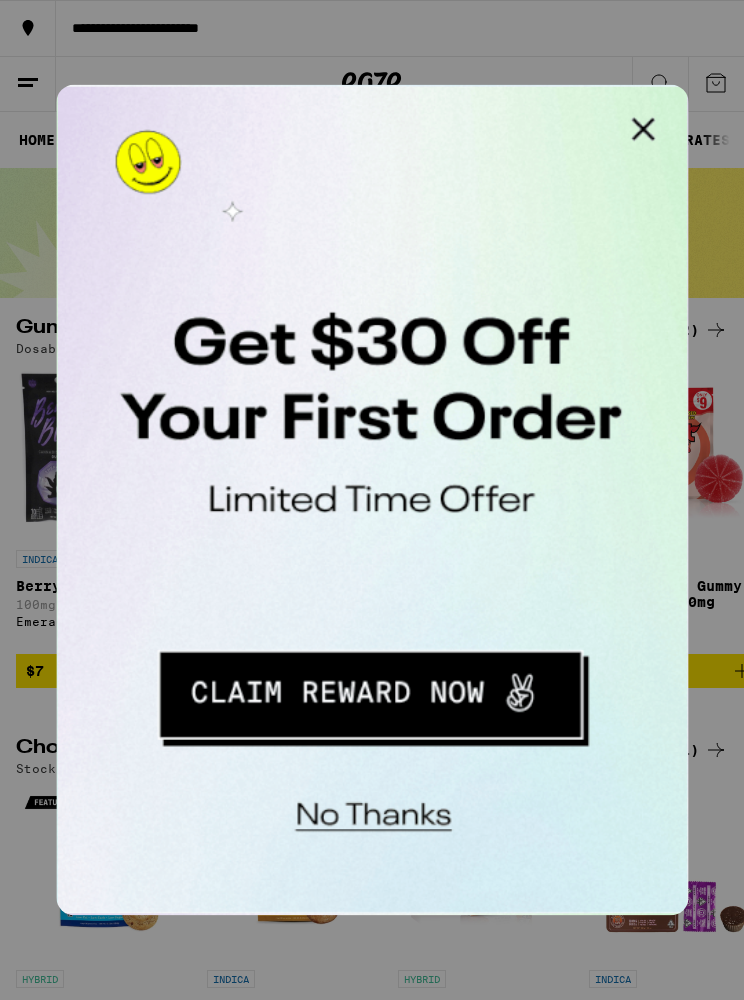 click at bounding box center (309, 105) 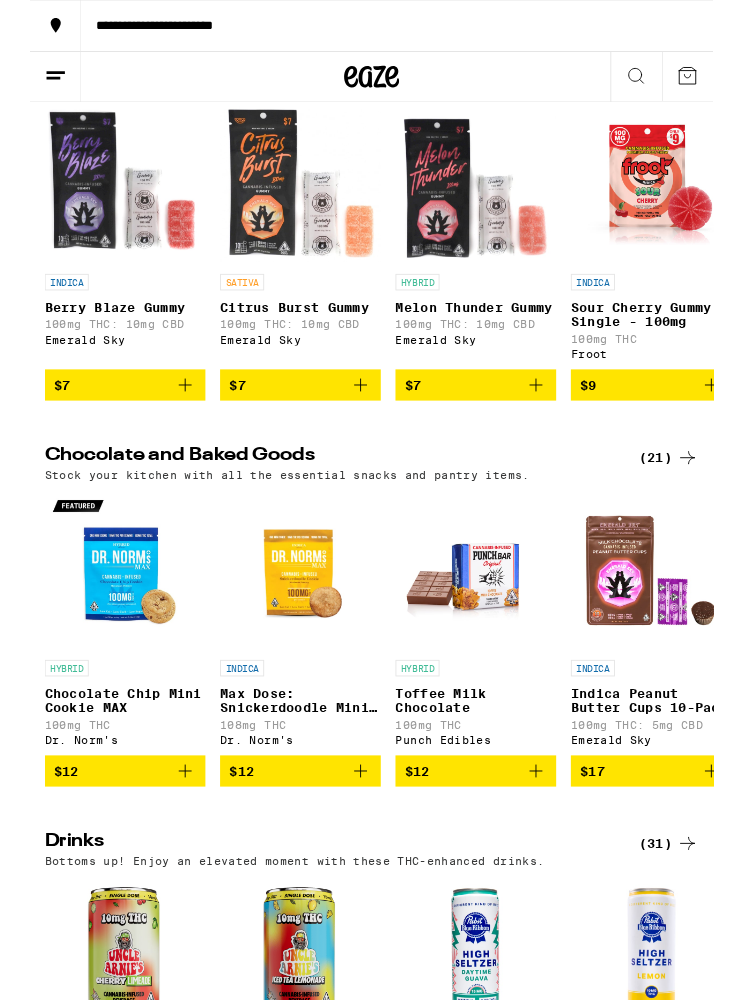scroll, scrollTop: 249, scrollLeft: 0, axis: vertical 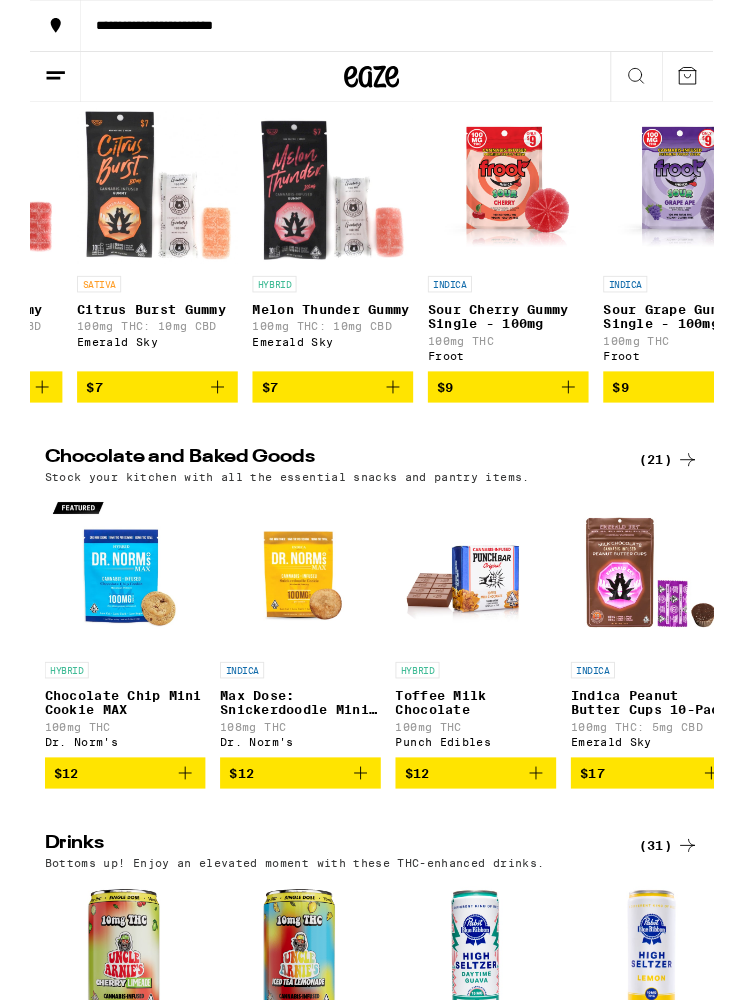 click on "**********" at bounding box center (400, 28) 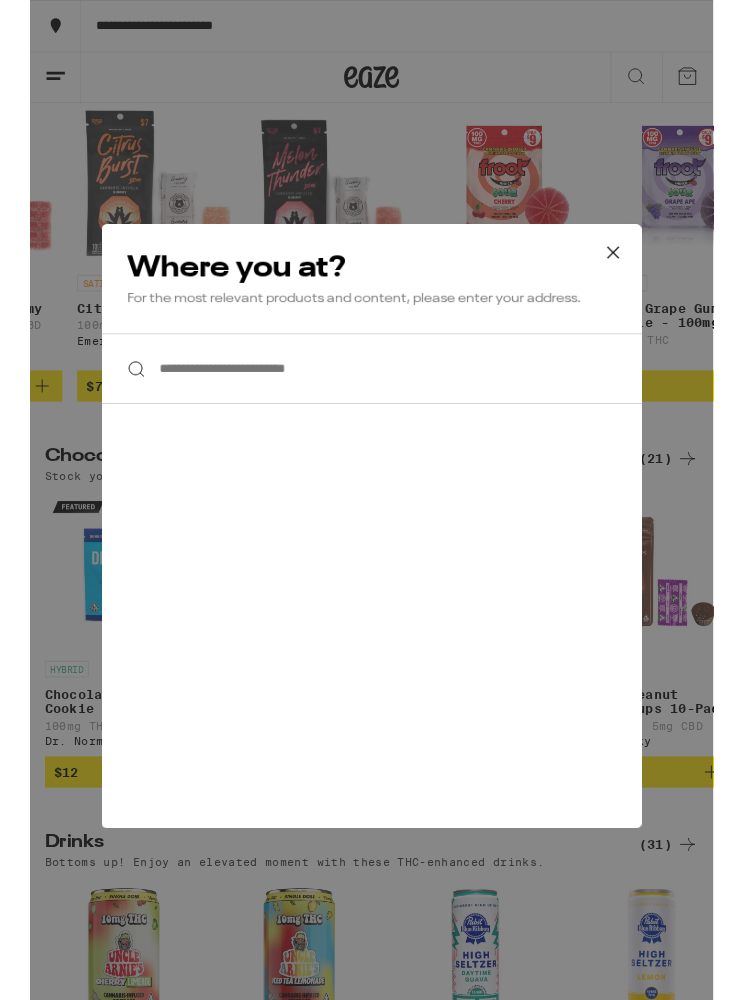 click on "Where you at? For the most relevant products and content, please enter your address." at bounding box center (372, 303) 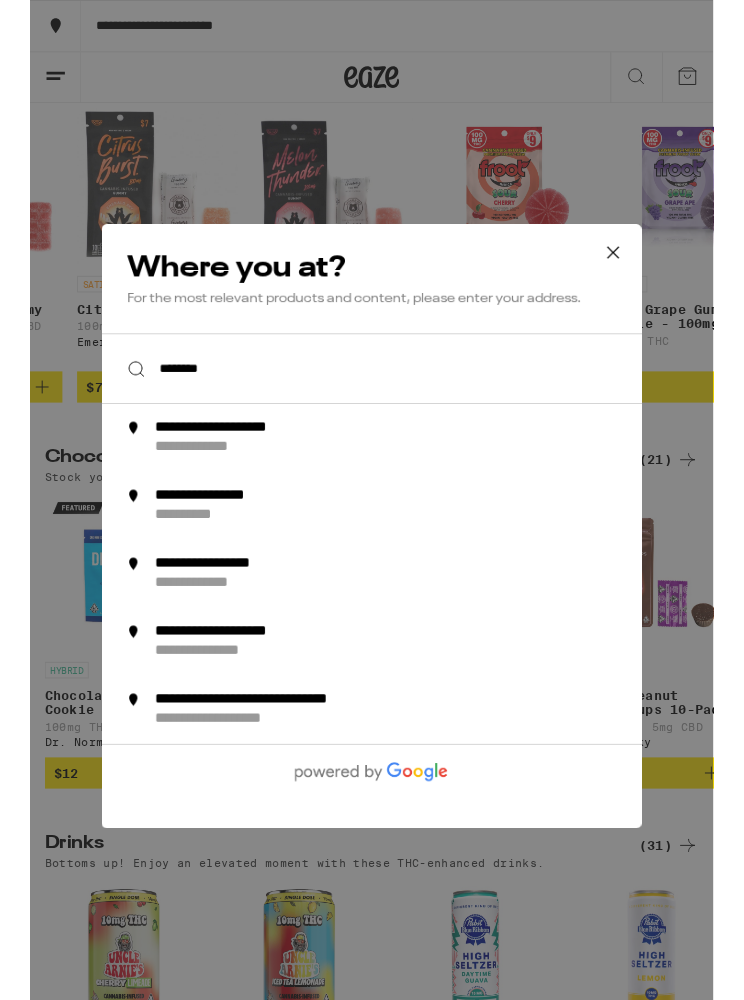 click on "**********" at bounding box center (218, 540) 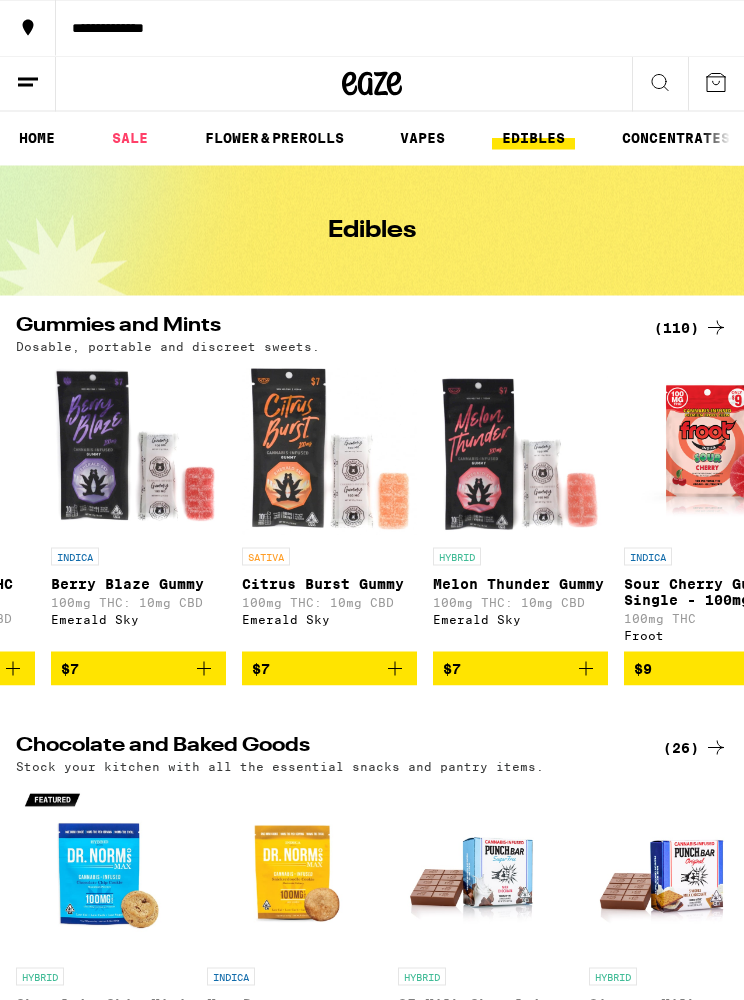 scroll, scrollTop: 0, scrollLeft: 0, axis: both 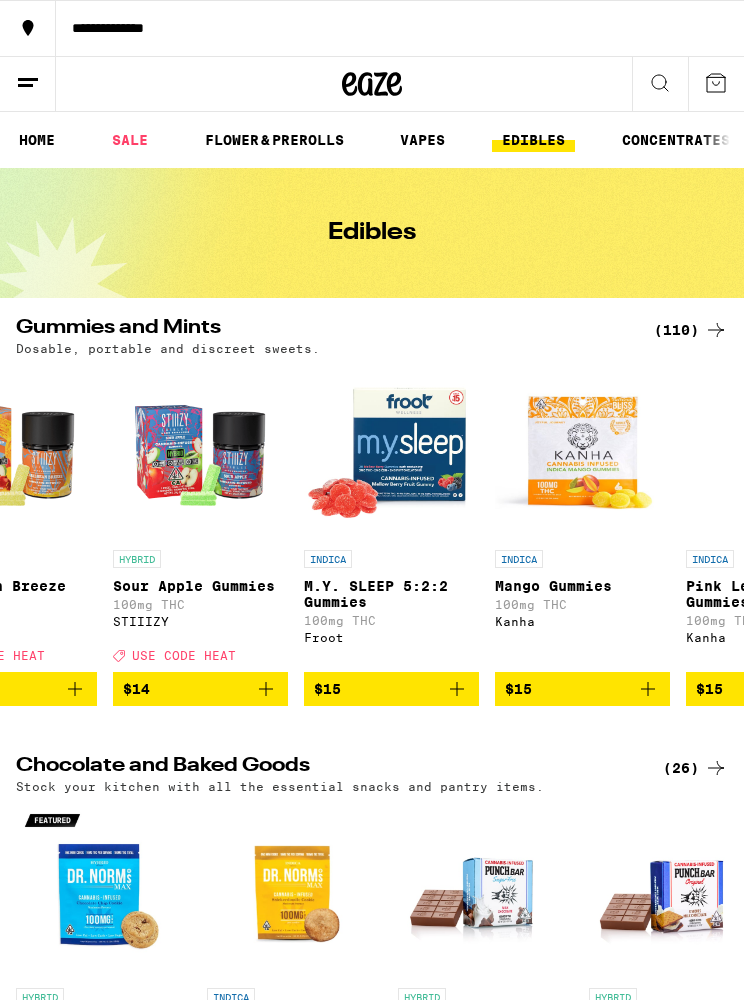 click on "$15" at bounding box center (582, 689) 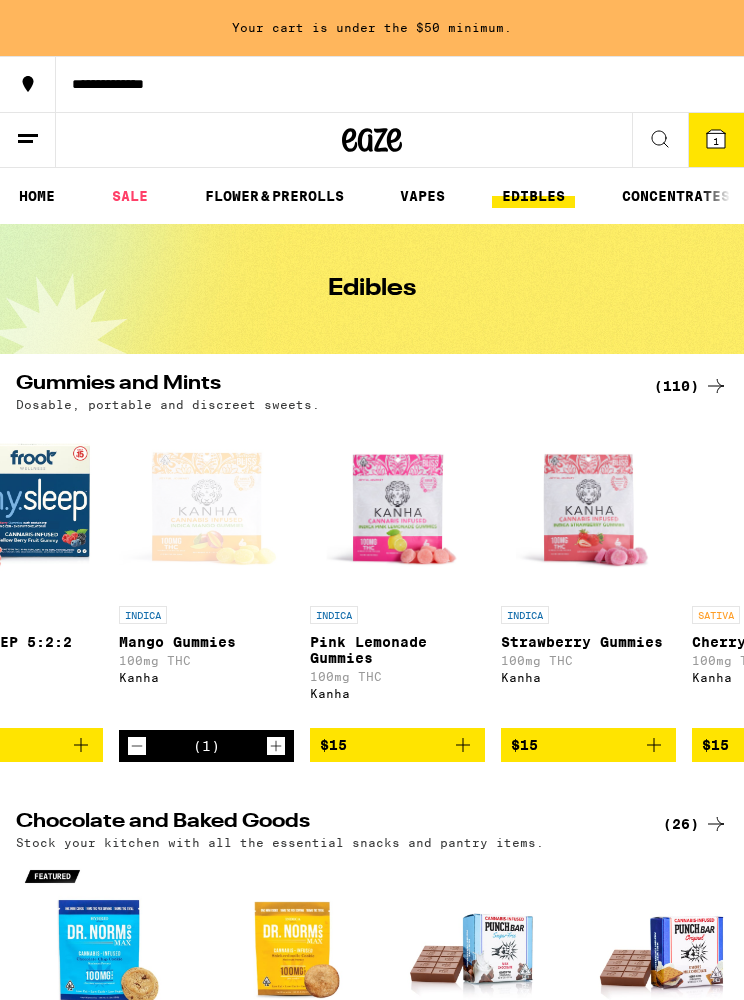 scroll, scrollTop: 0, scrollLeft: 5682, axis: horizontal 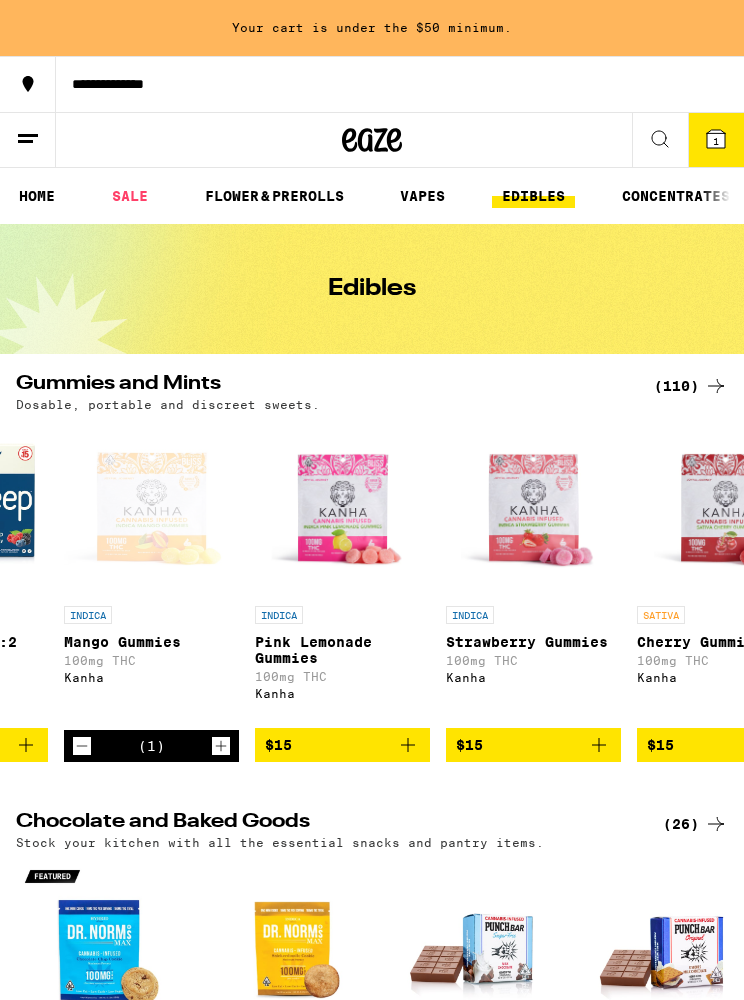 click 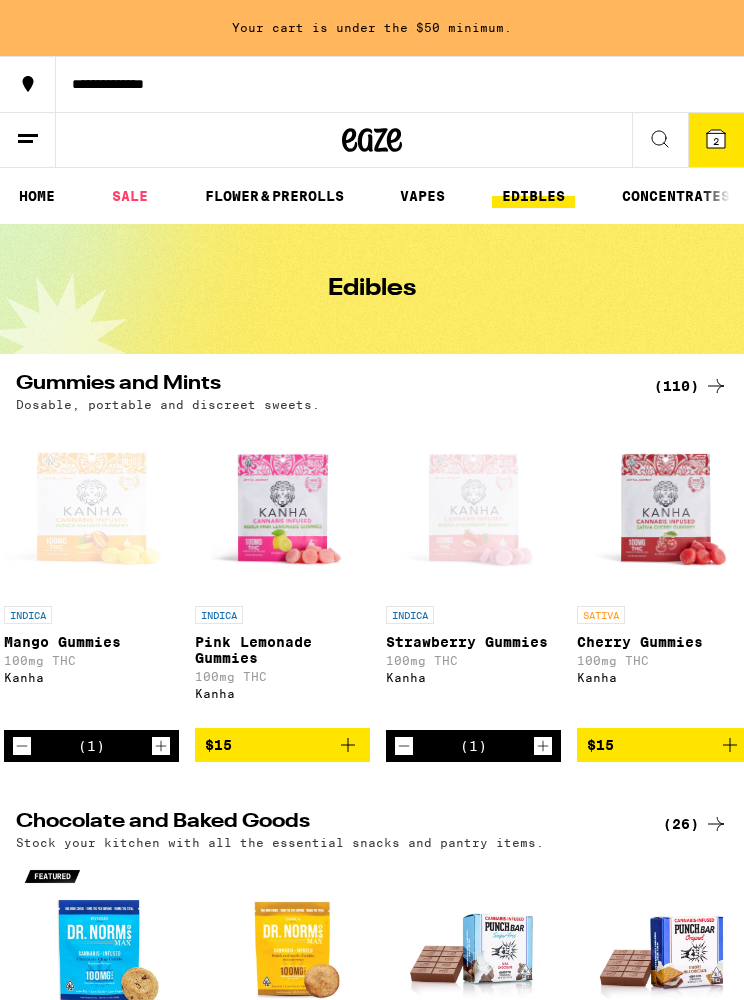 scroll, scrollTop: 0, scrollLeft: 5741, axis: horizontal 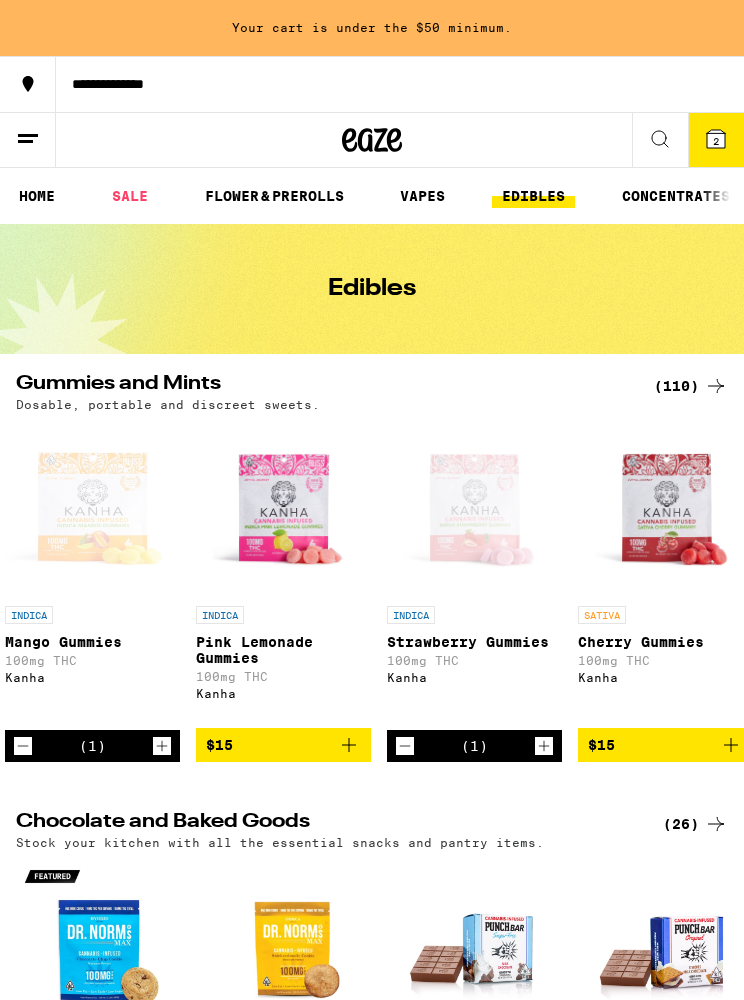 click 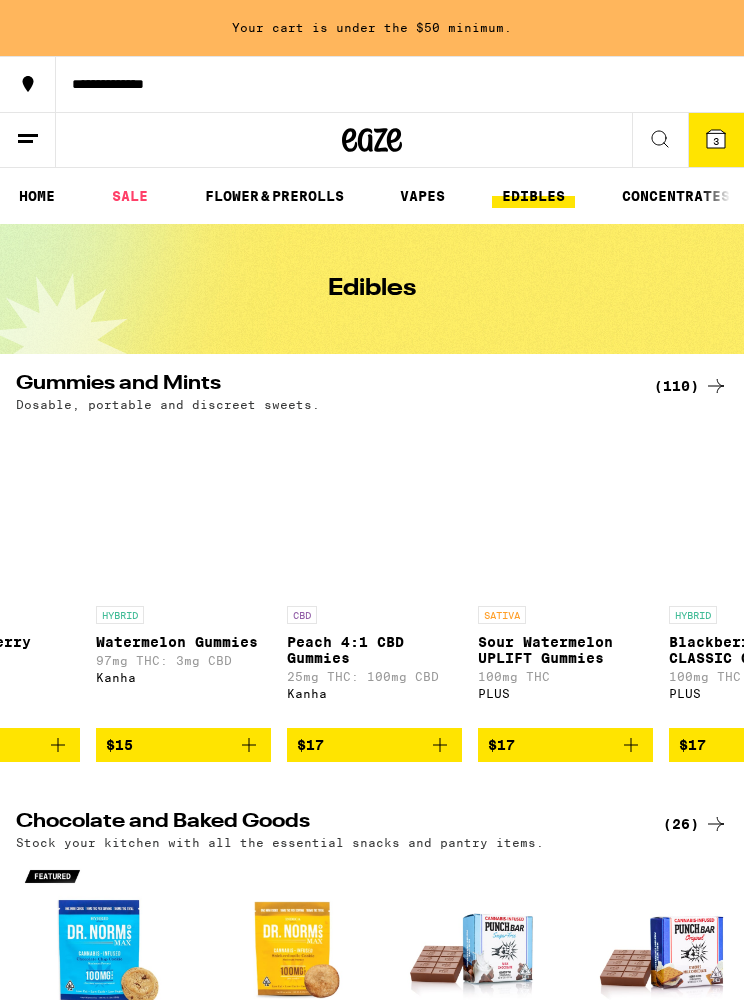scroll, scrollTop: 0, scrollLeft: 6988, axis: horizontal 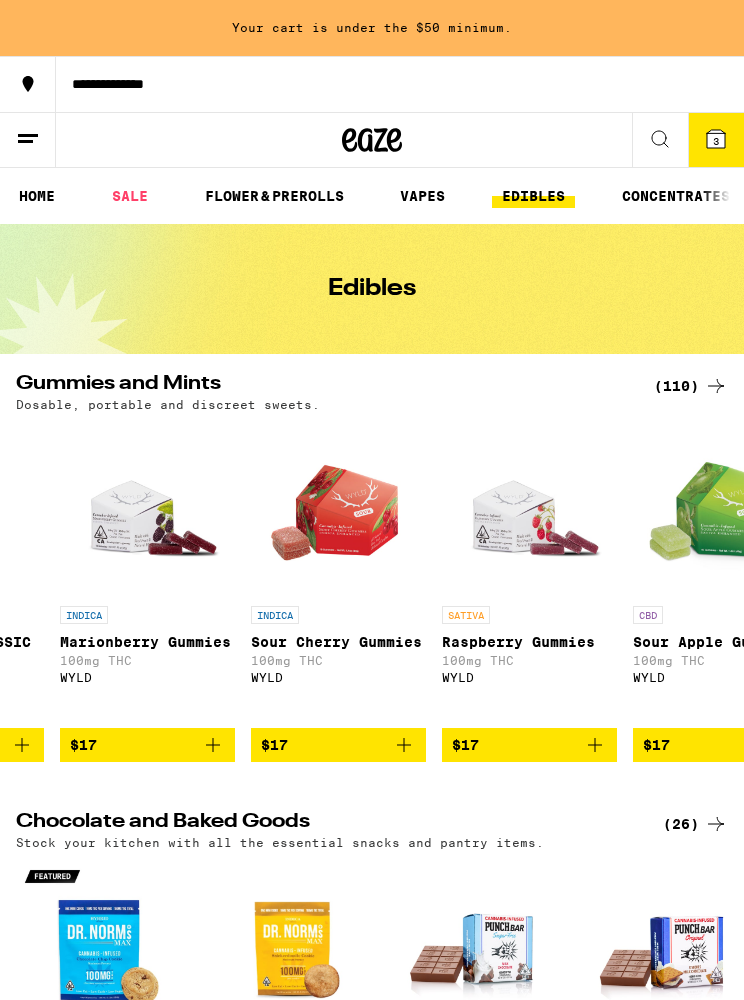 click 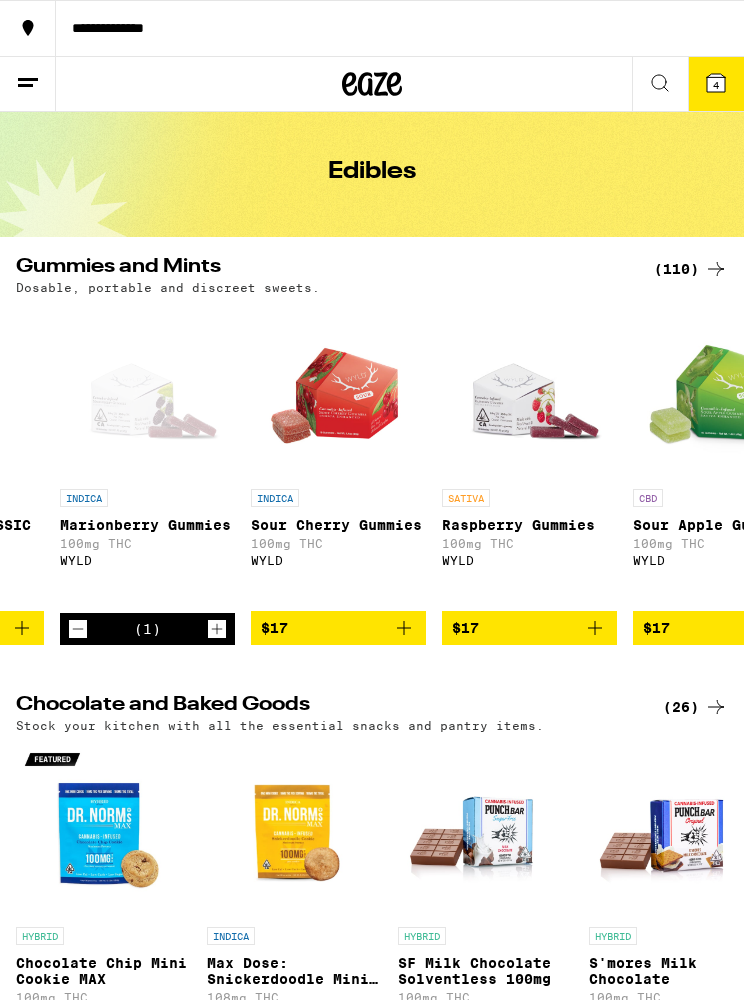 scroll, scrollTop: 0, scrollLeft: 0, axis: both 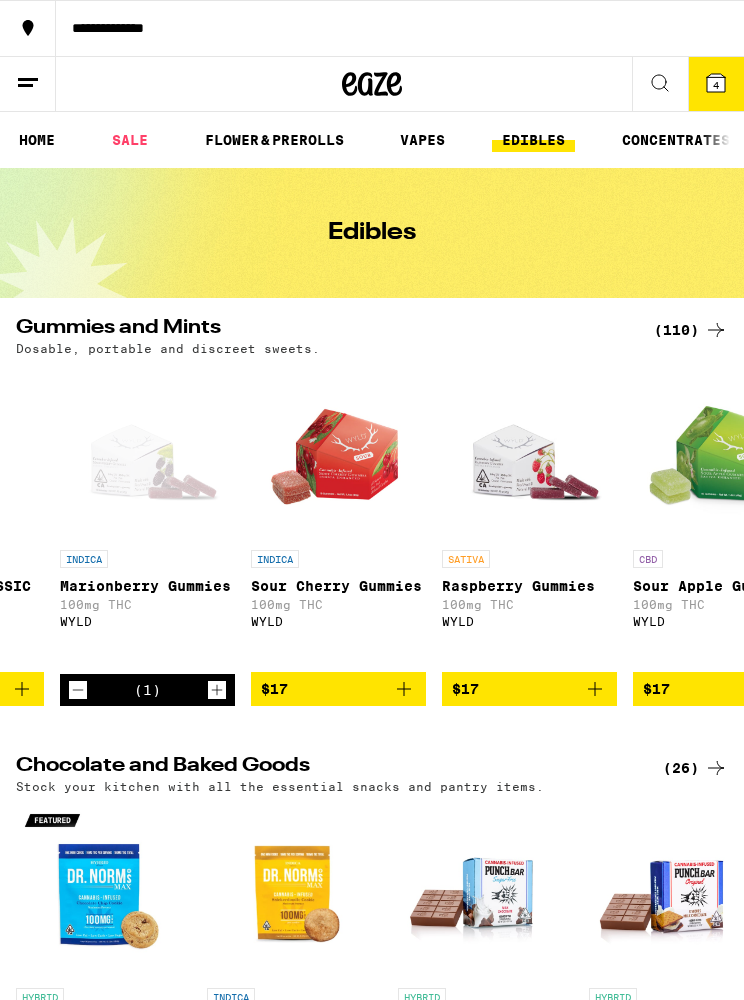 click 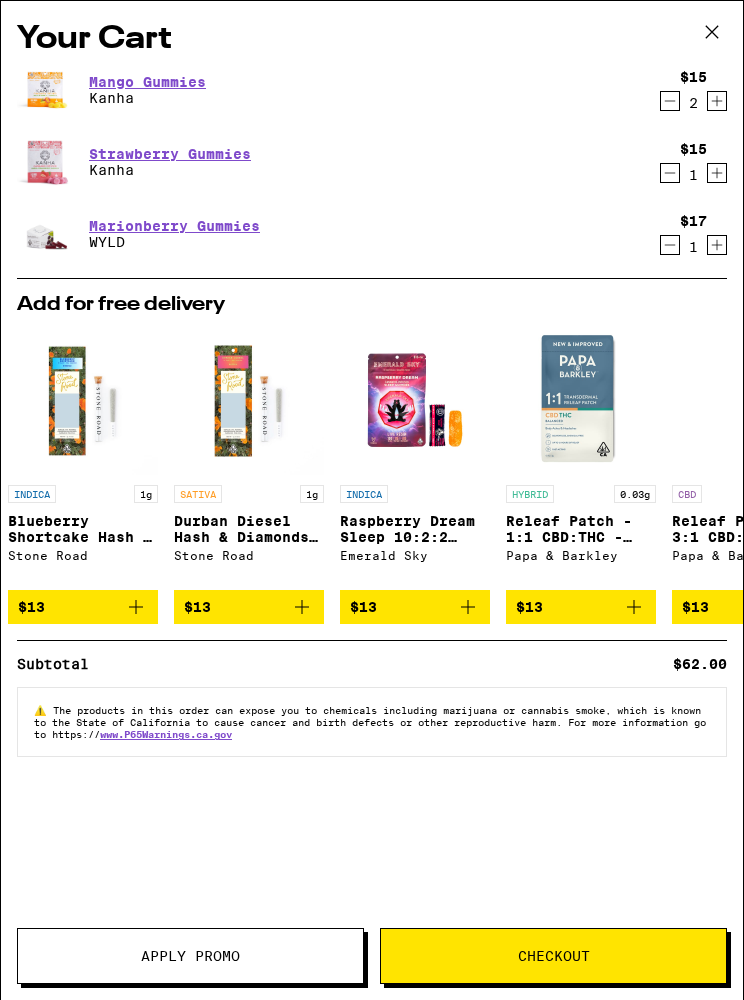 scroll, scrollTop: 0, scrollLeft: 7, axis: horizontal 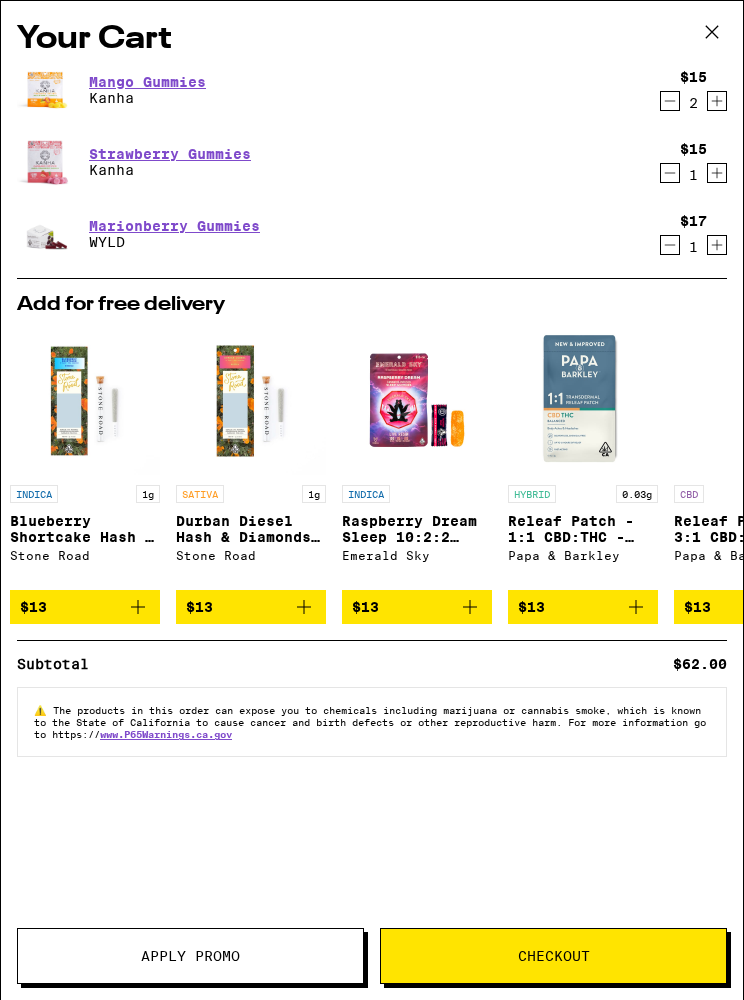 click on "$13" at bounding box center (417, 607) 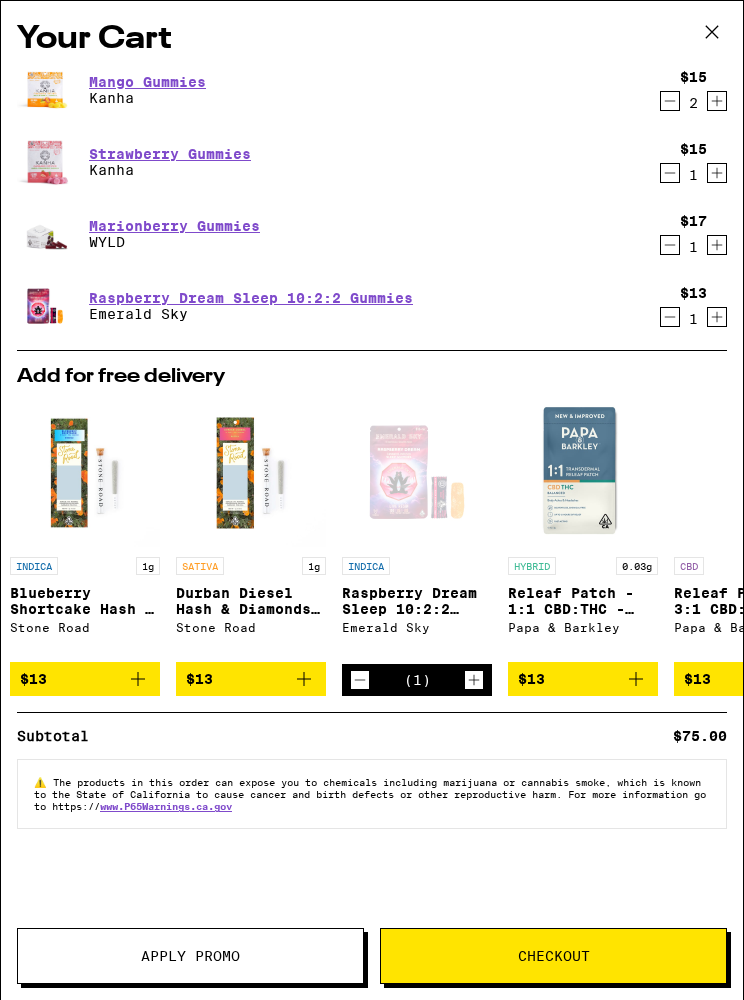 click on "(1)" at bounding box center [417, 680] 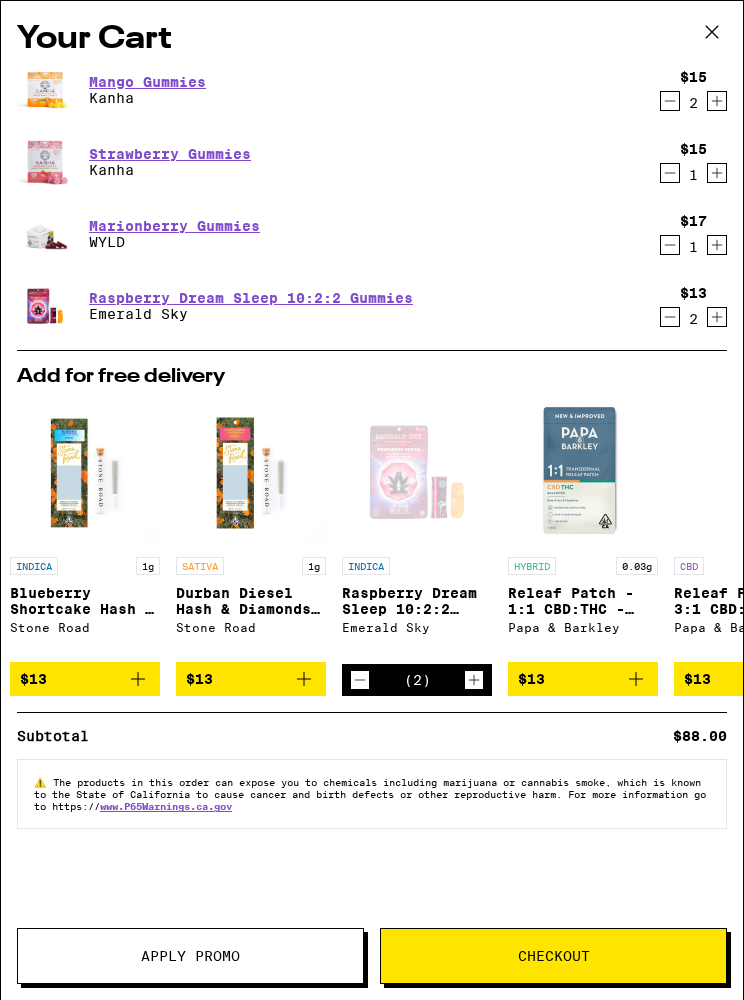 click 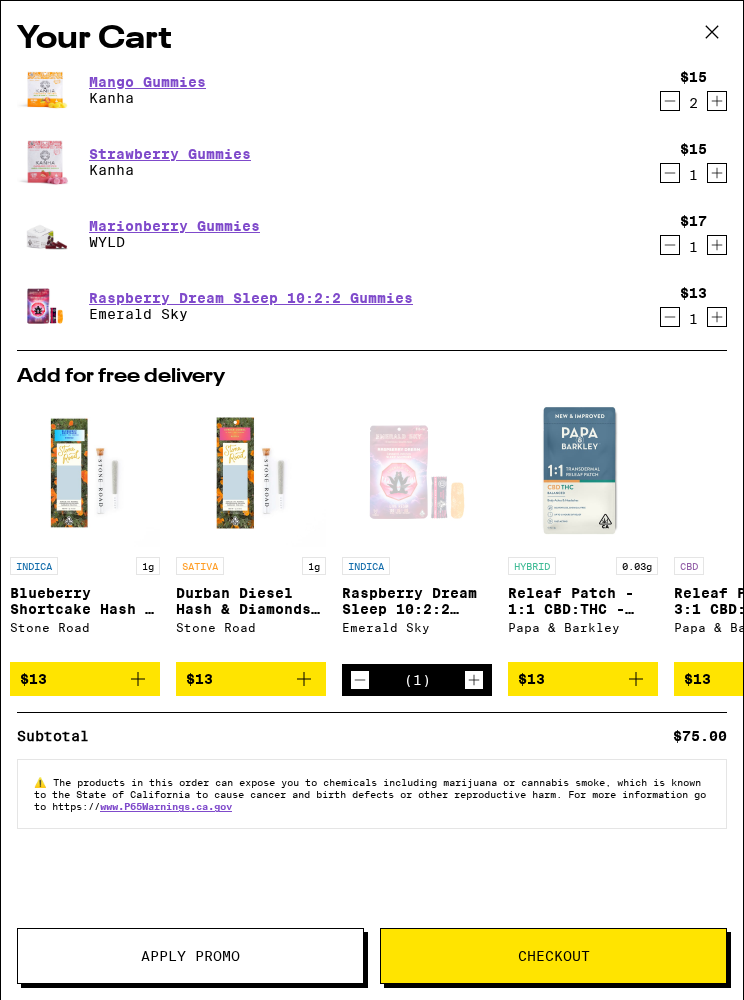 click on "Apply Promo" at bounding box center (190, 956) 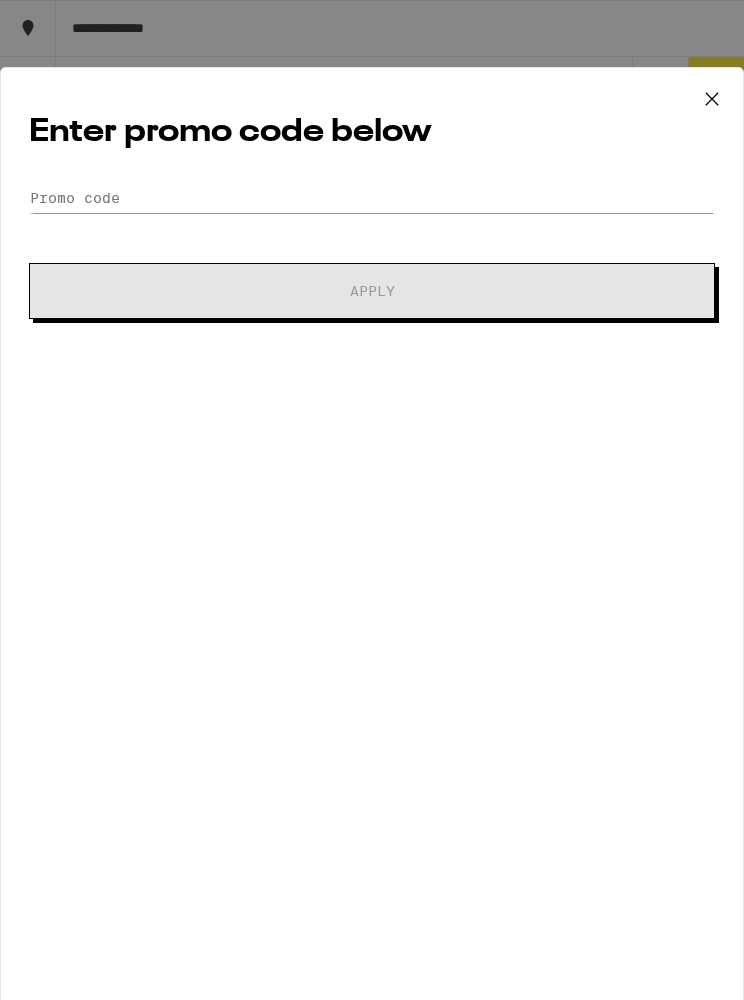 click 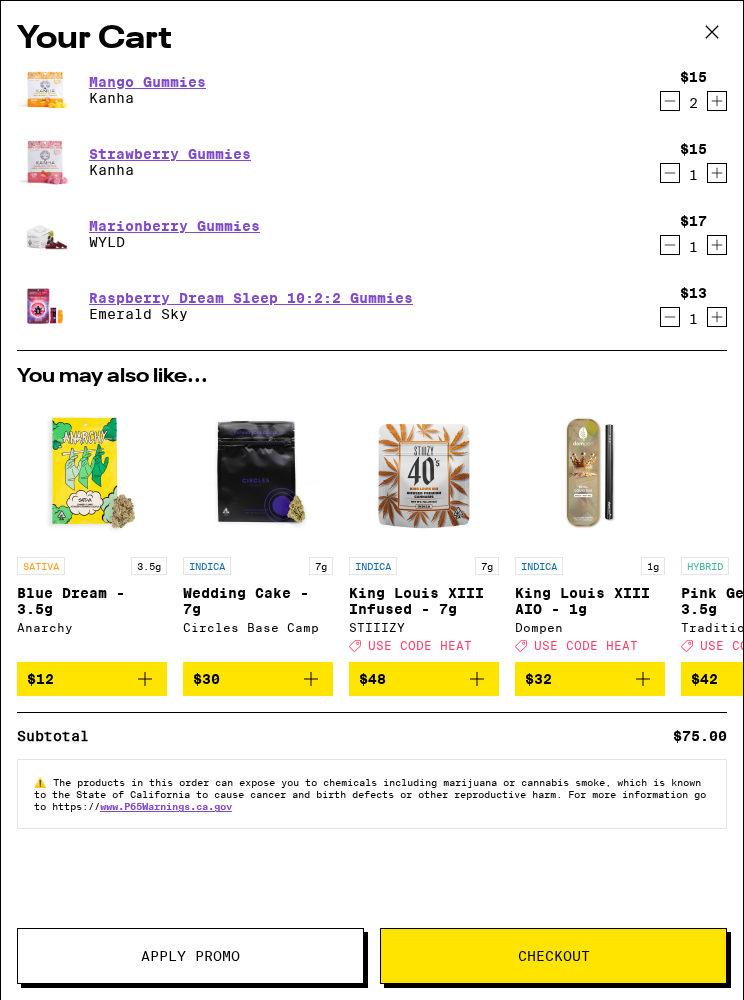 click on "Checkout" at bounding box center (554, 956) 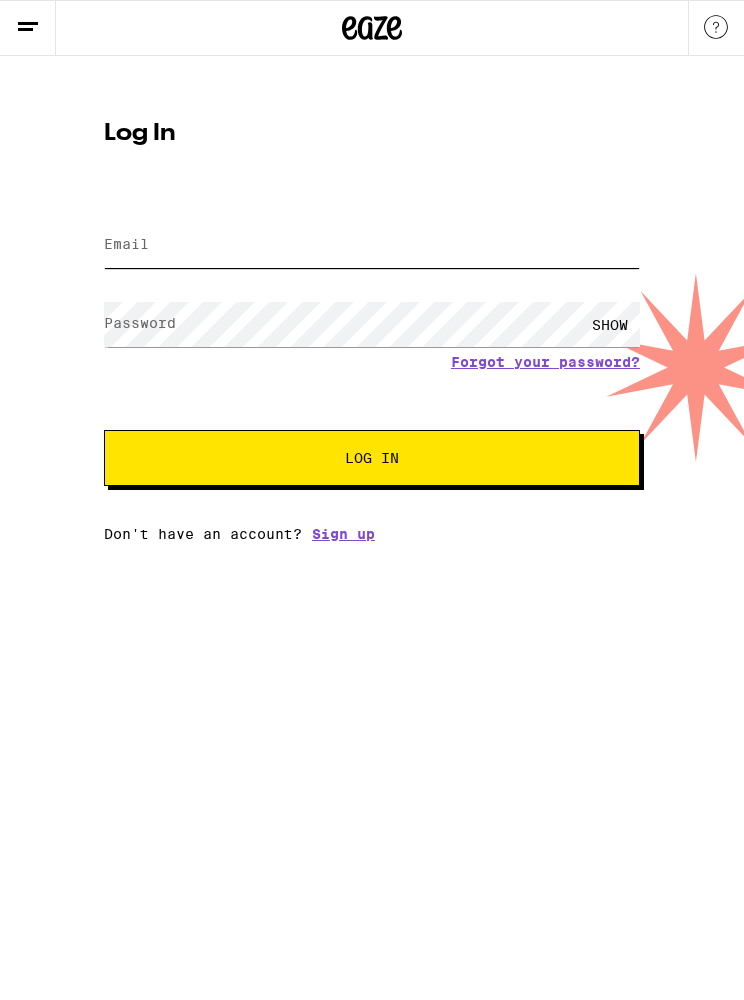 click on "Email" at bounding box center (372, 245) 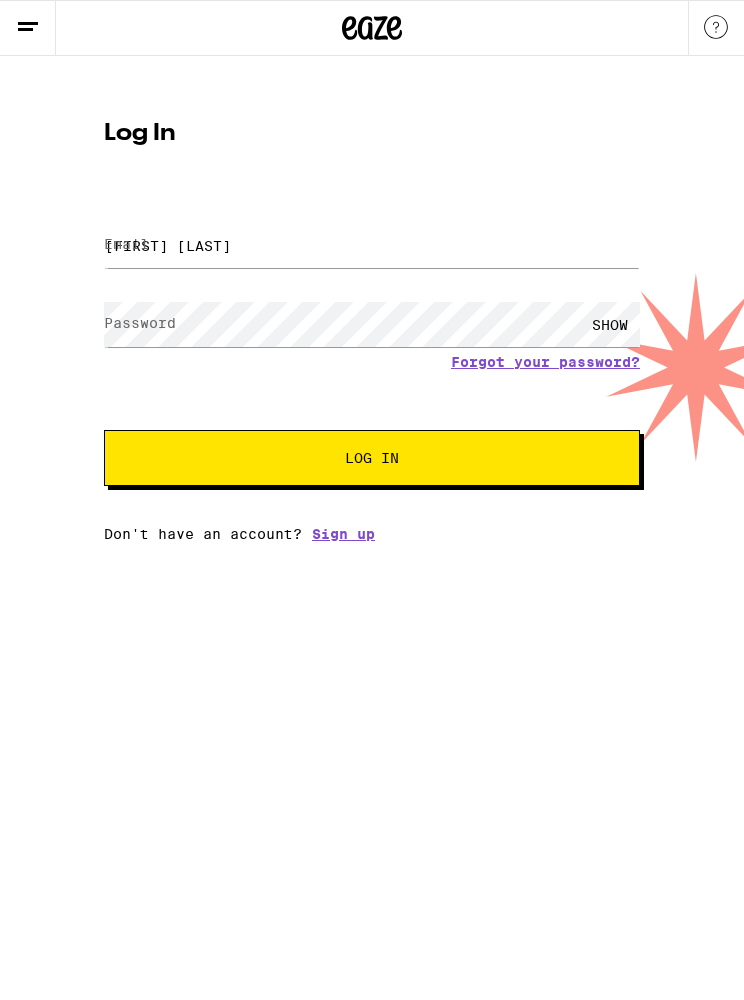 click on "Log In" at bounding box center (372, 458) 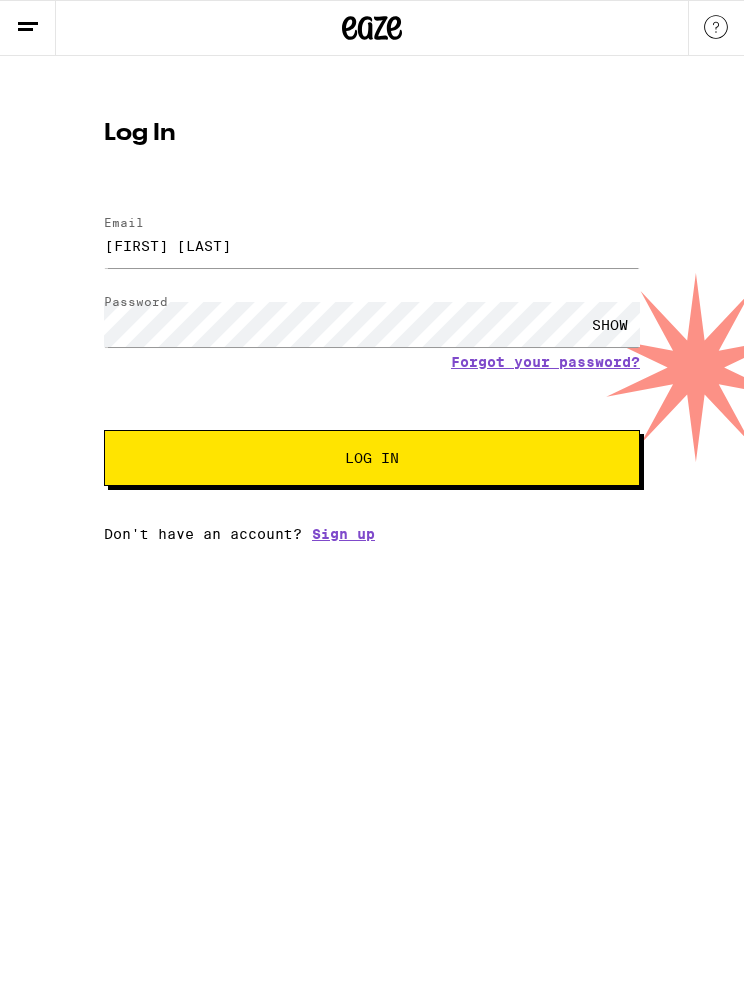 click on "Log In" at bounding box center [372, 458] 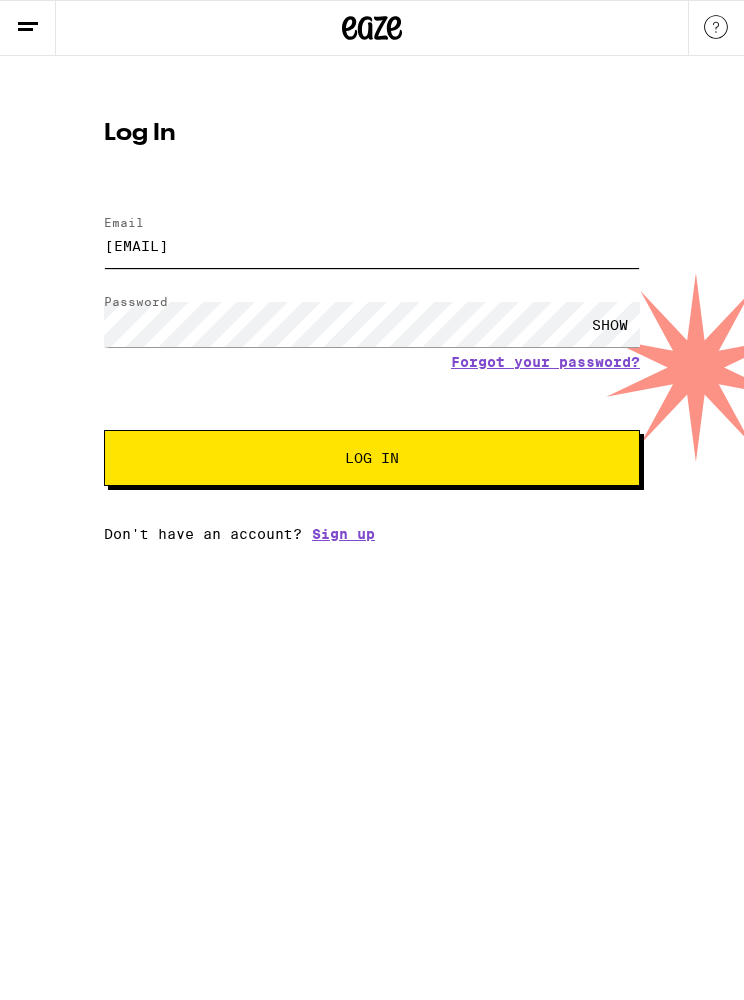 type on "[EMAIL]" 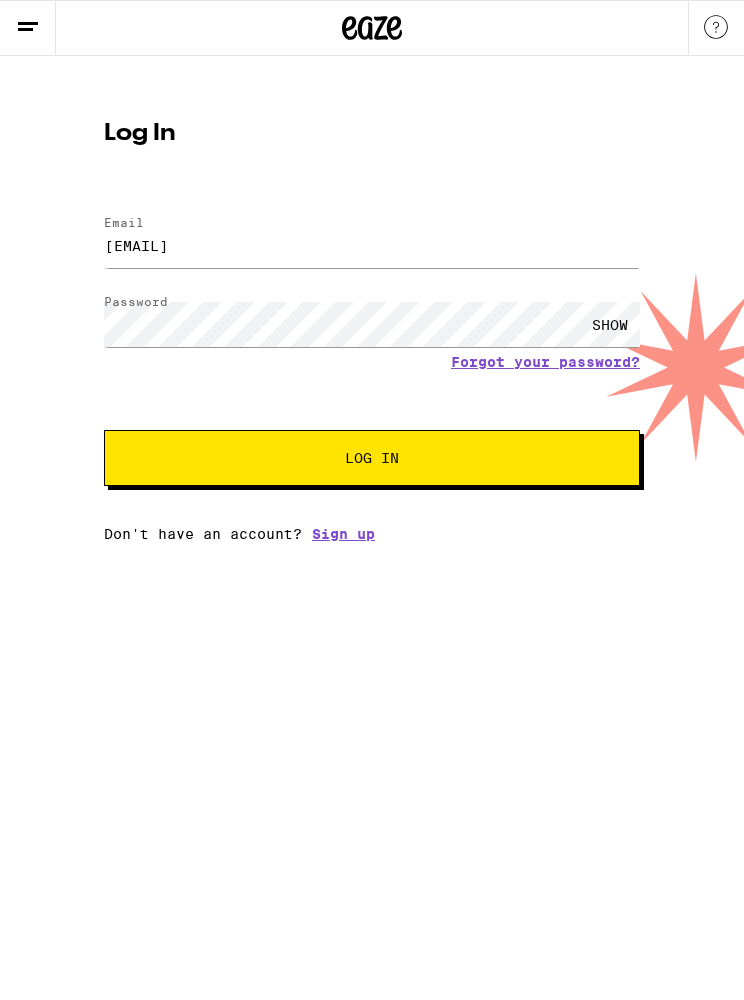 click on "Log In" at bounding box center [372, 458] 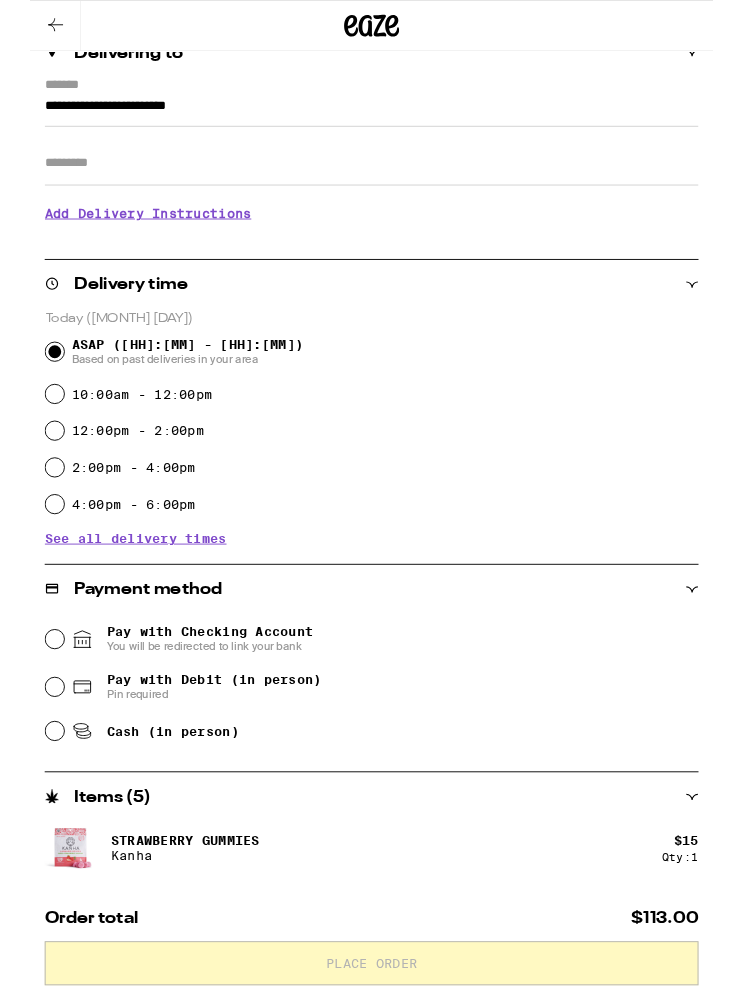 scroll, scrollTop: 194, scrollLeft: 0, axis: vertical 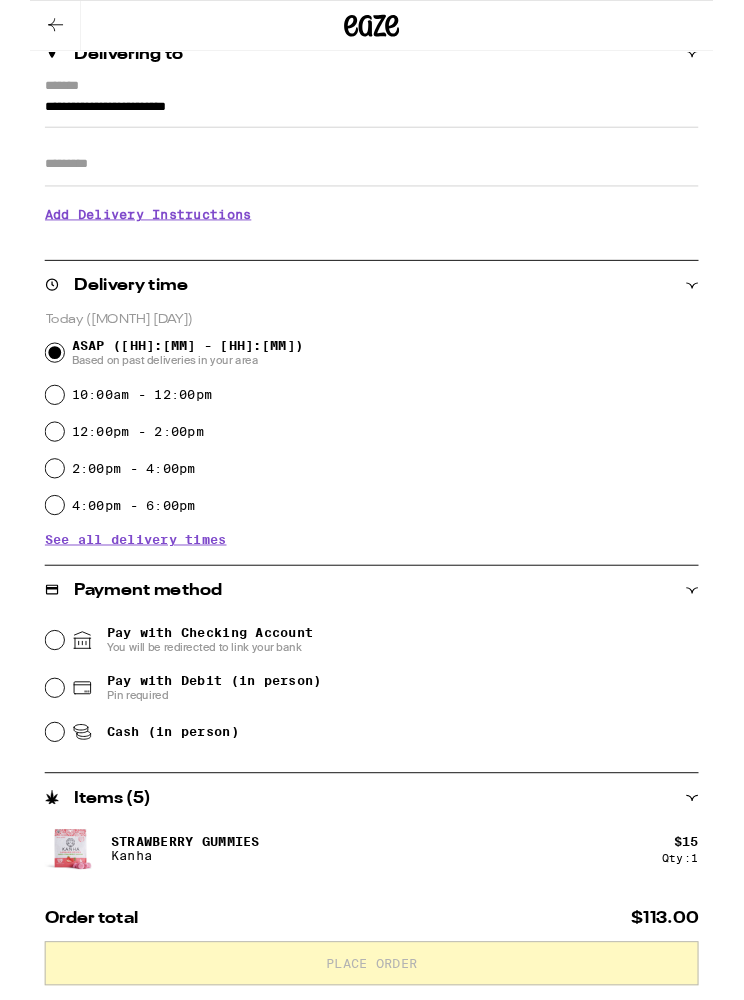 click on "4:00pm - 6:00pm" at bounding box center [27, 550] 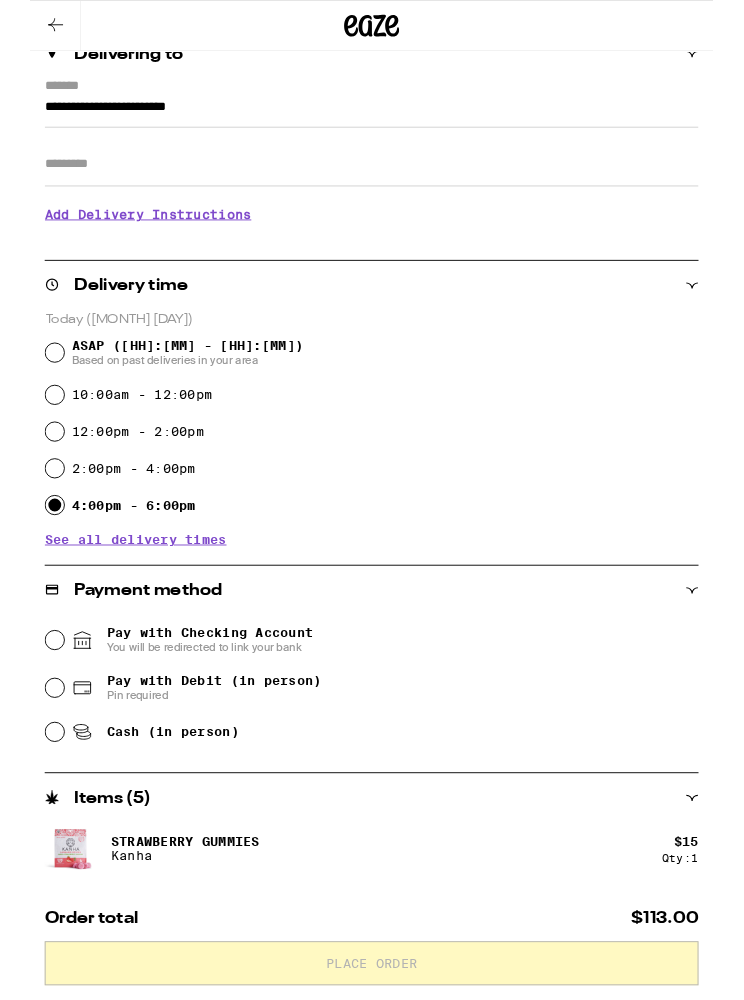 radio on "true" 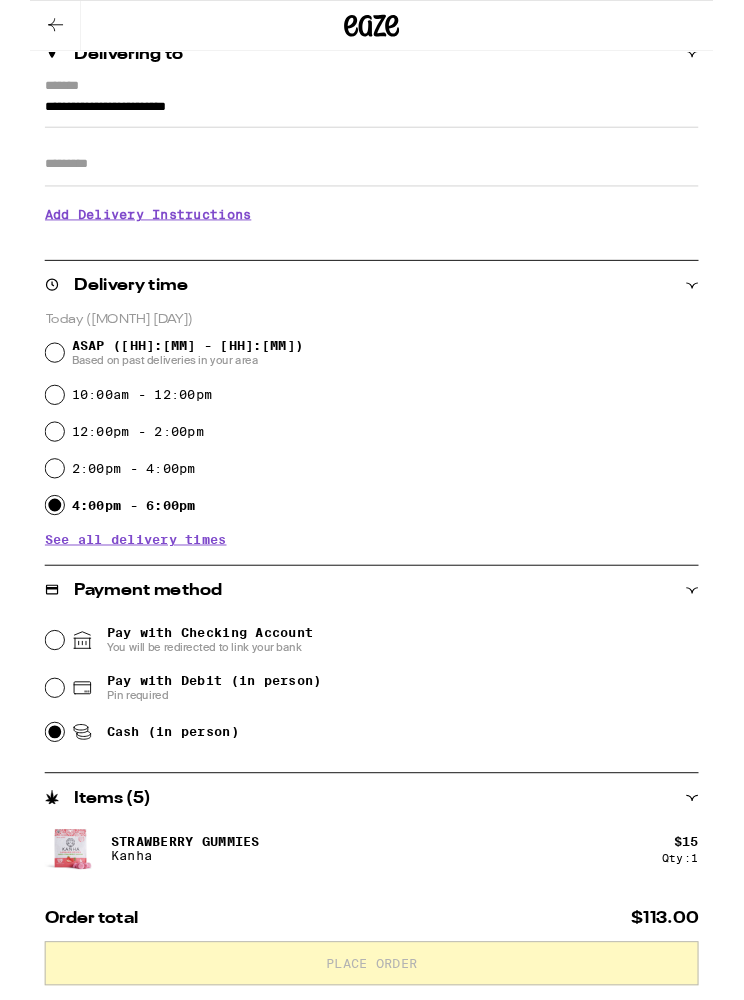 radio on "true" 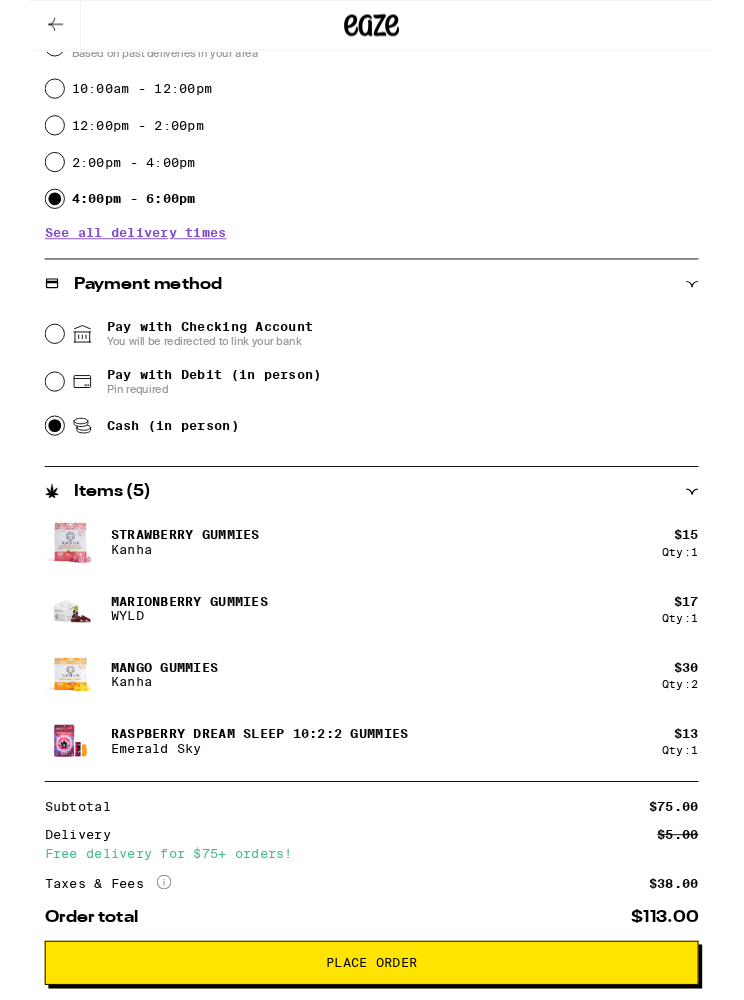 scroll, scrollTop: 530, scrollLeft: 0, axis: vertical 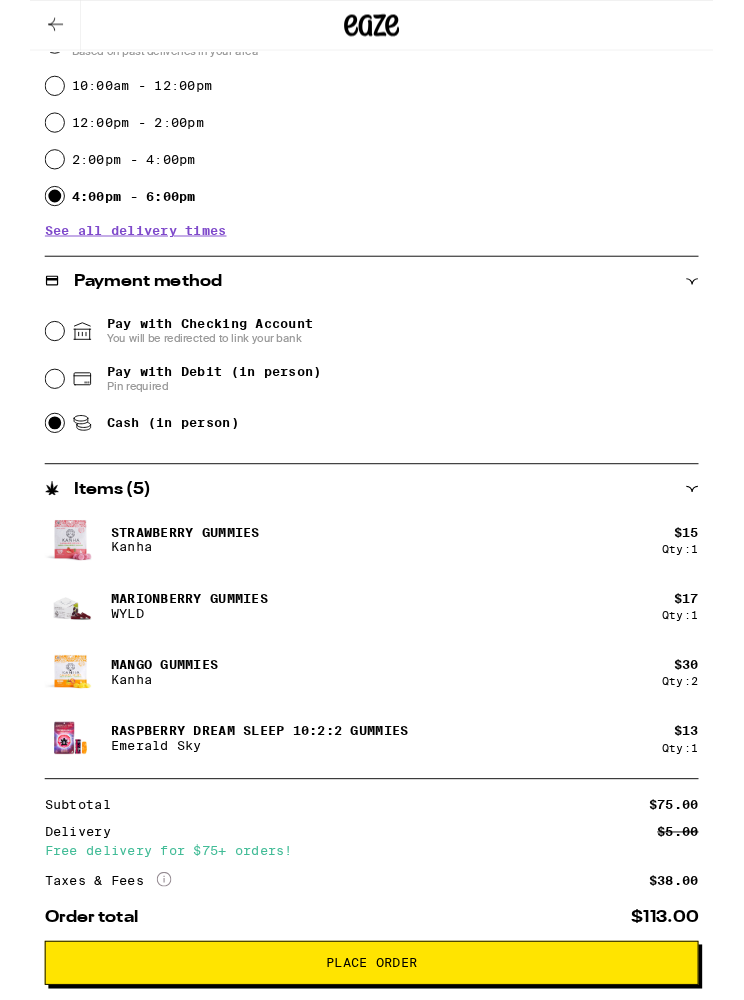 click on "**********" at bounding box center (372, 449) 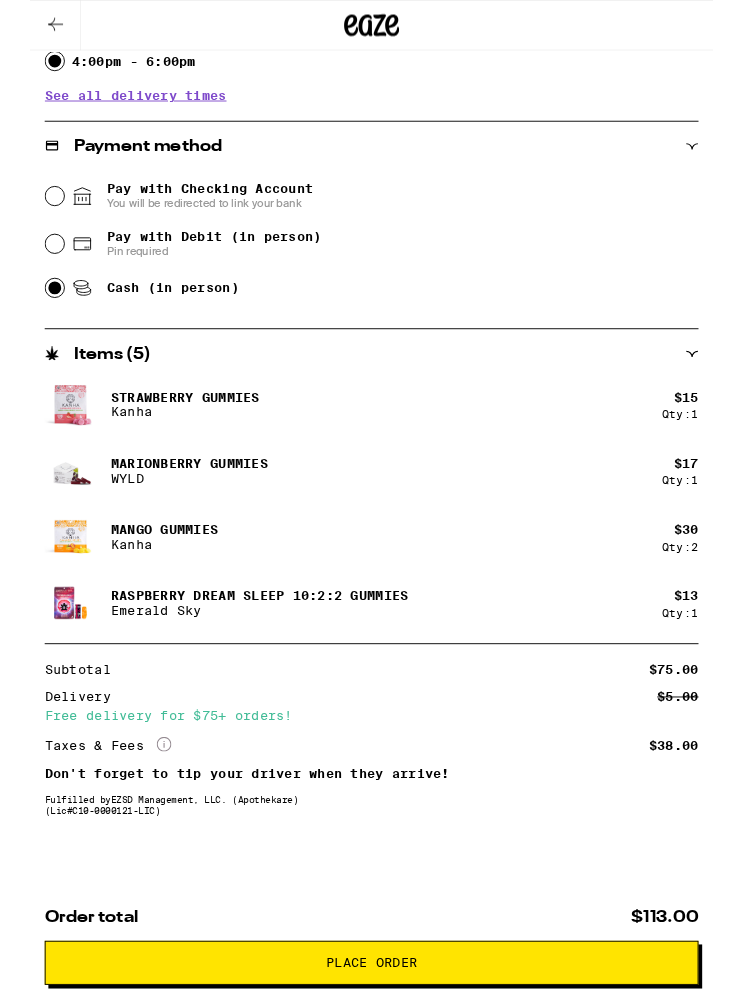 scroll, scrollTop: 678, scrollLeft: 0, axis: vertical 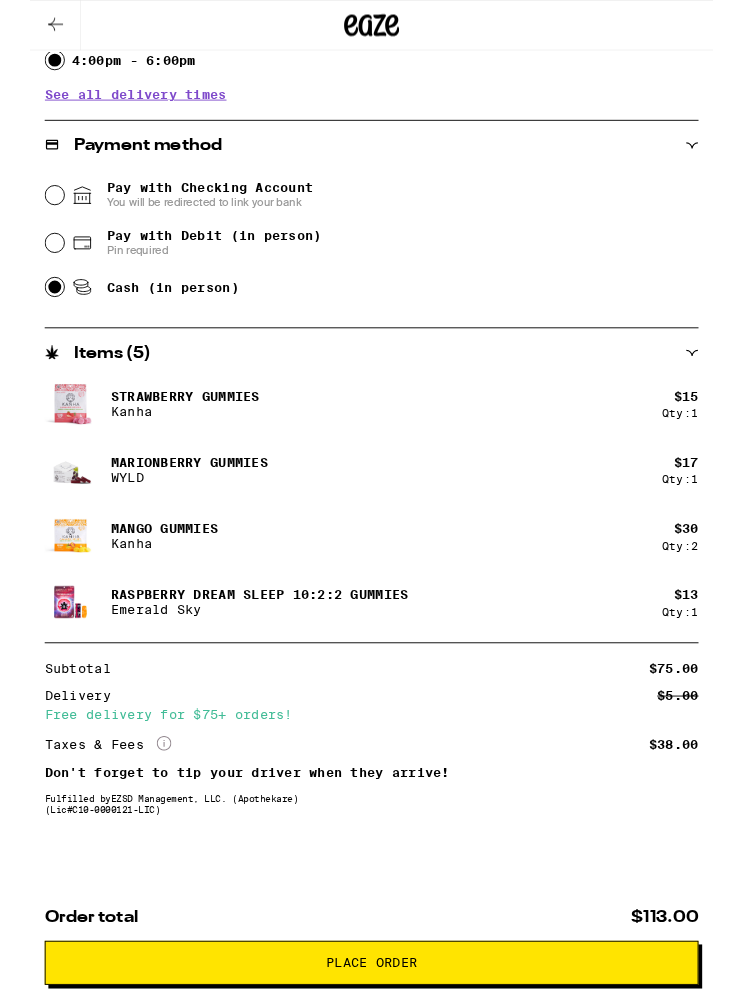 click on "Place Order" at bounding box center (372, 1049) 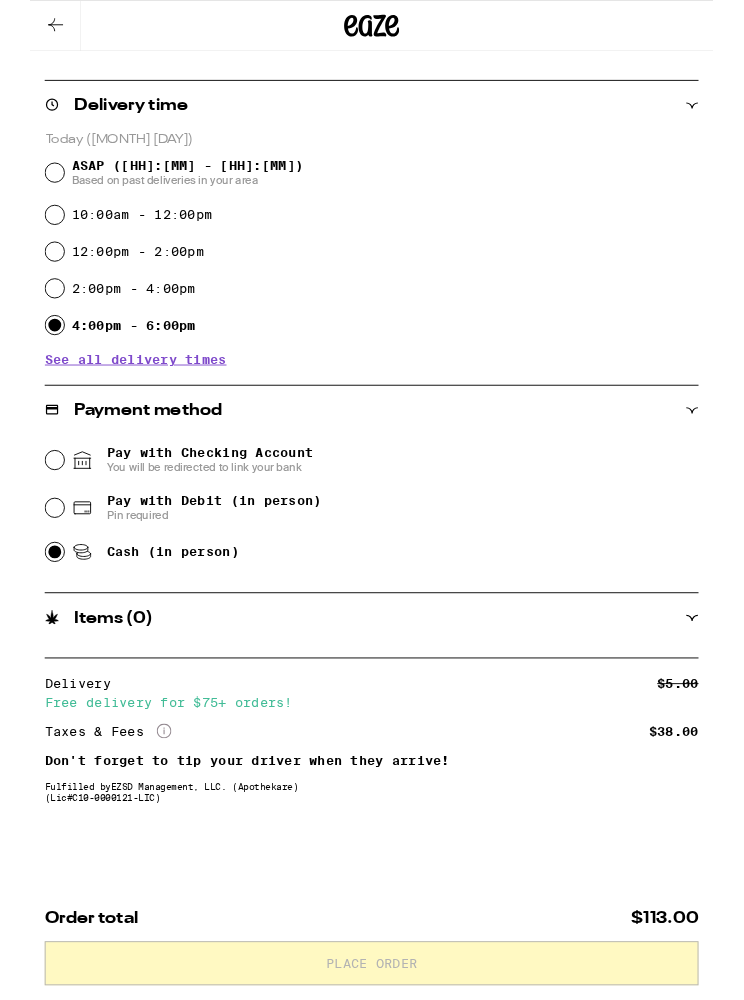 scroll, scrollTop: 0, scrollLeft: 0, axis: both 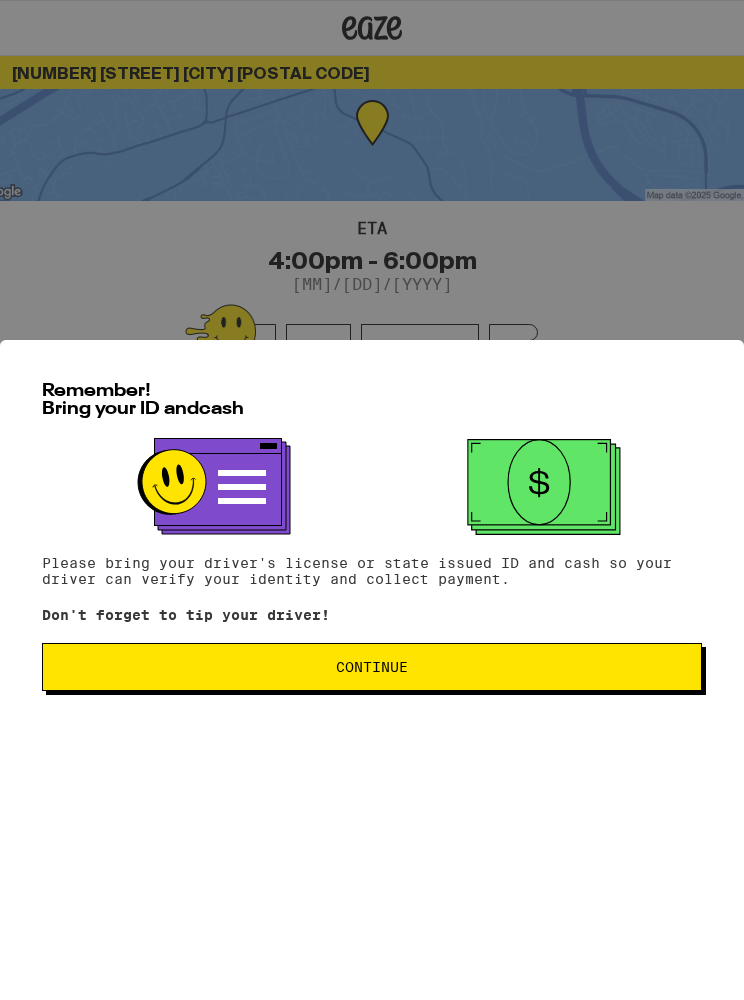 click on "Continue" at bounding box center [372, 667] 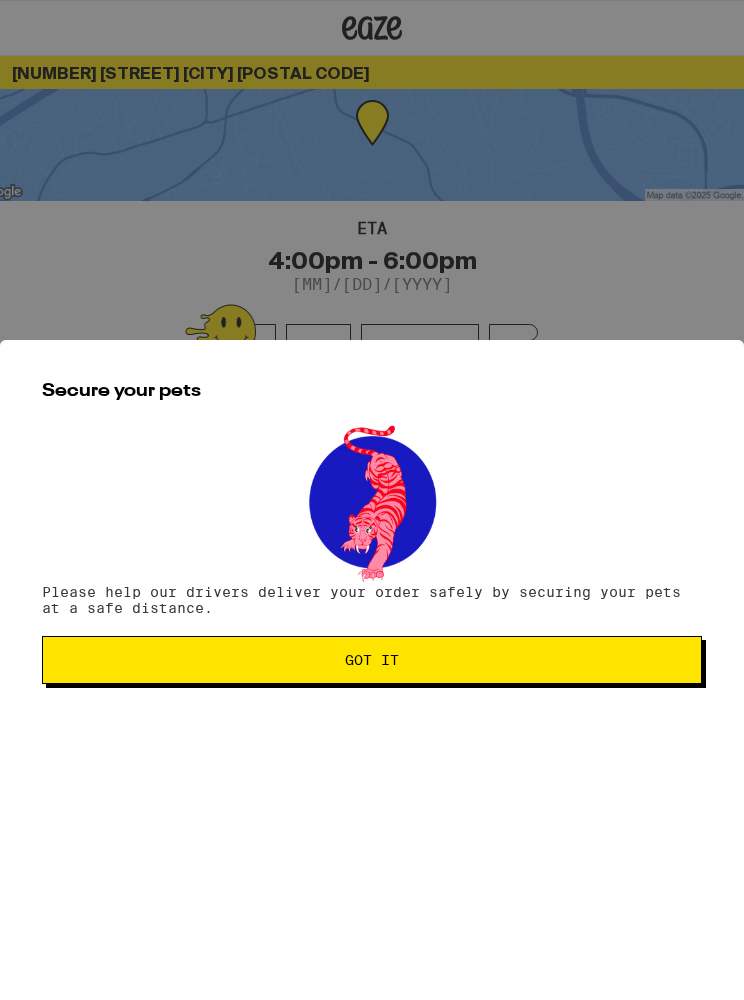 click on "Got it" at bounding box center (372, 660) 